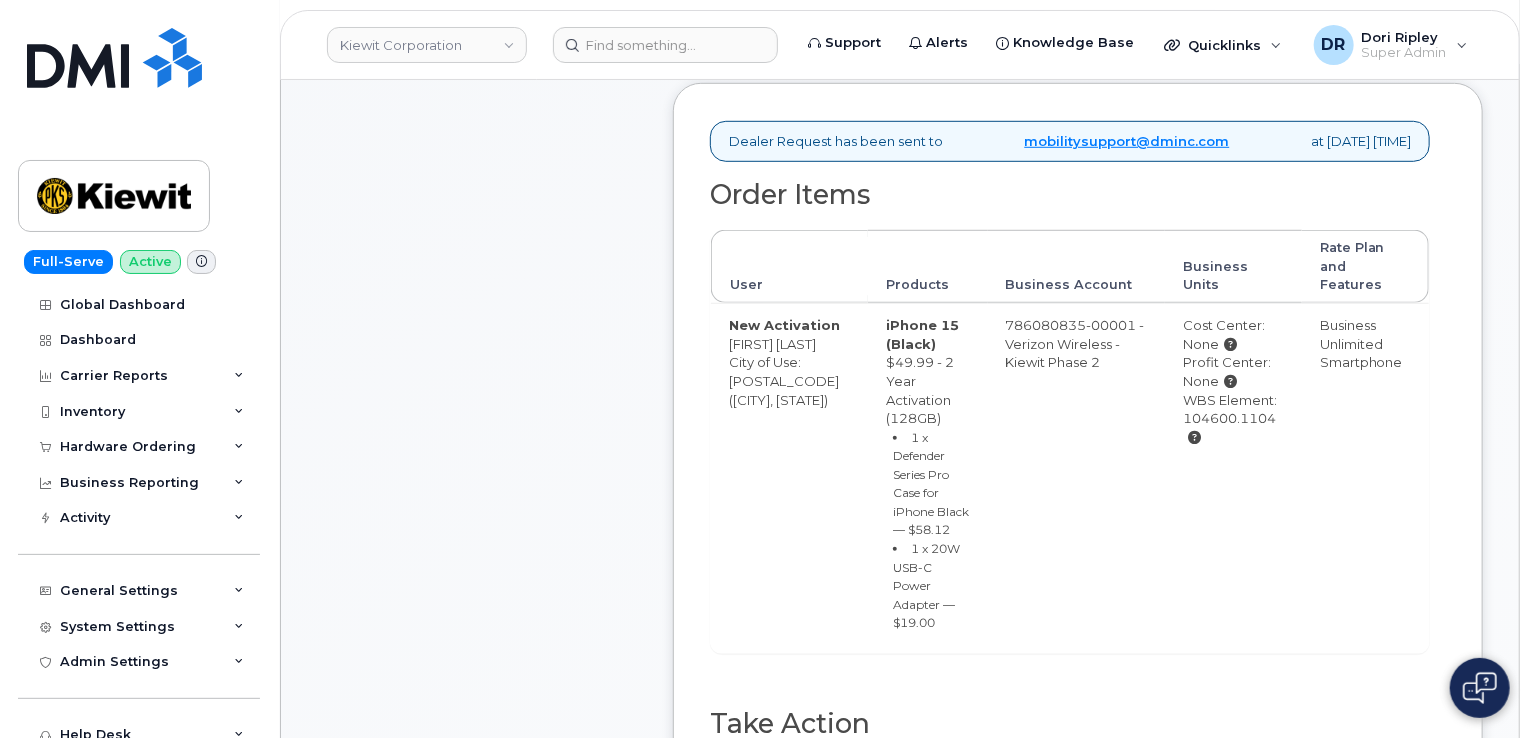 scroll, scrollTop: 644, scrollLeft: 0, axis: vertical 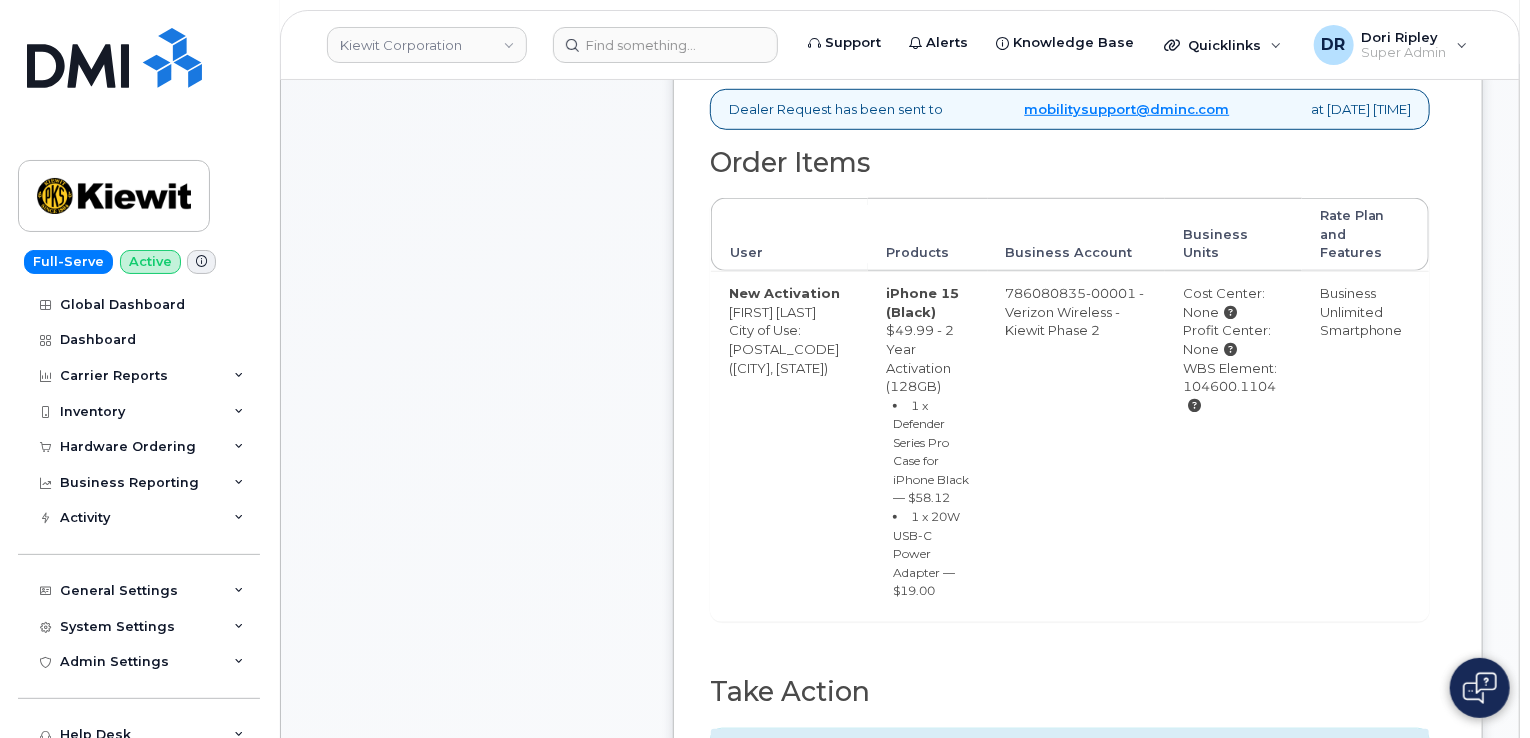 click on "Carrier Order Number" at bounding box center [1249, 797] 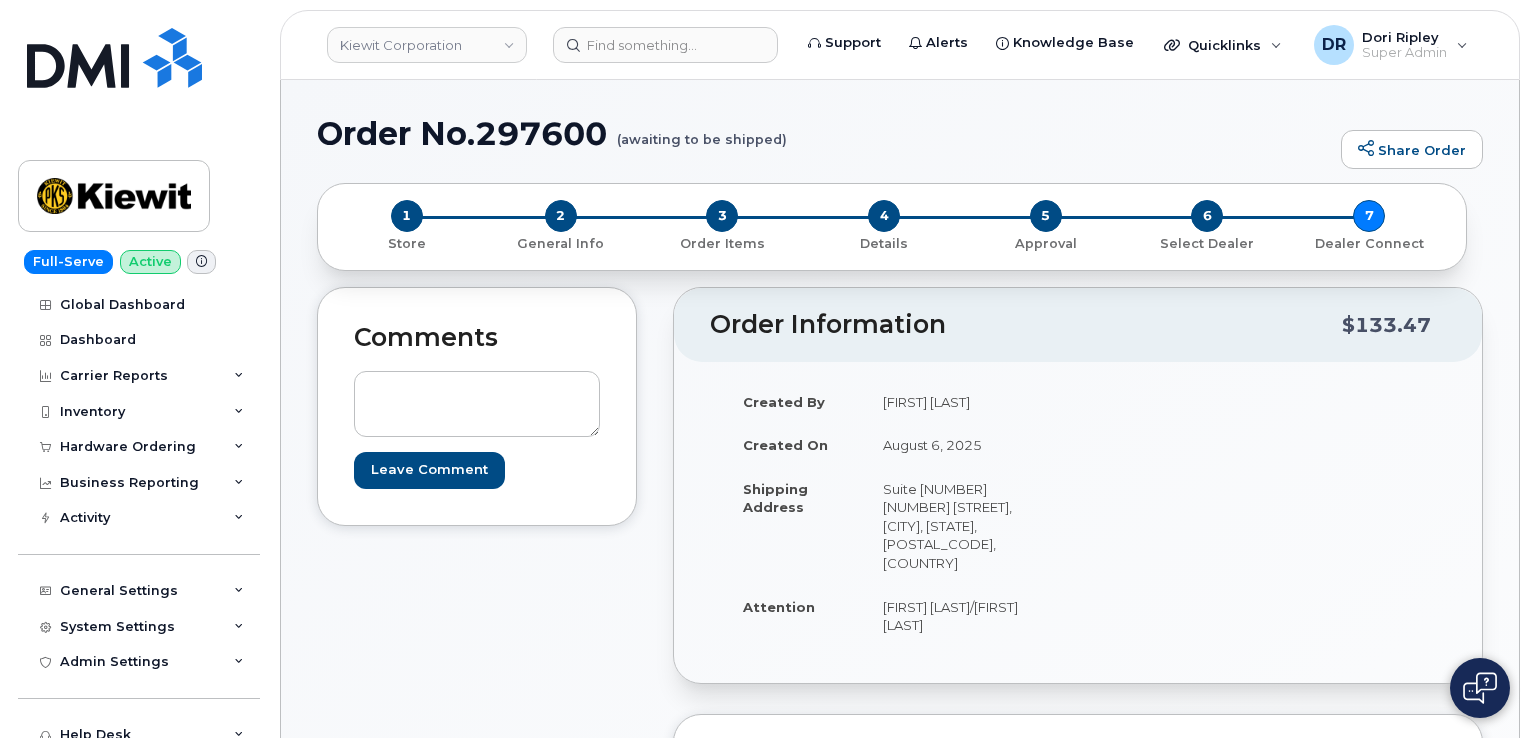 scroll, scrollTop: 0, scrollLeft: 0, axis: both 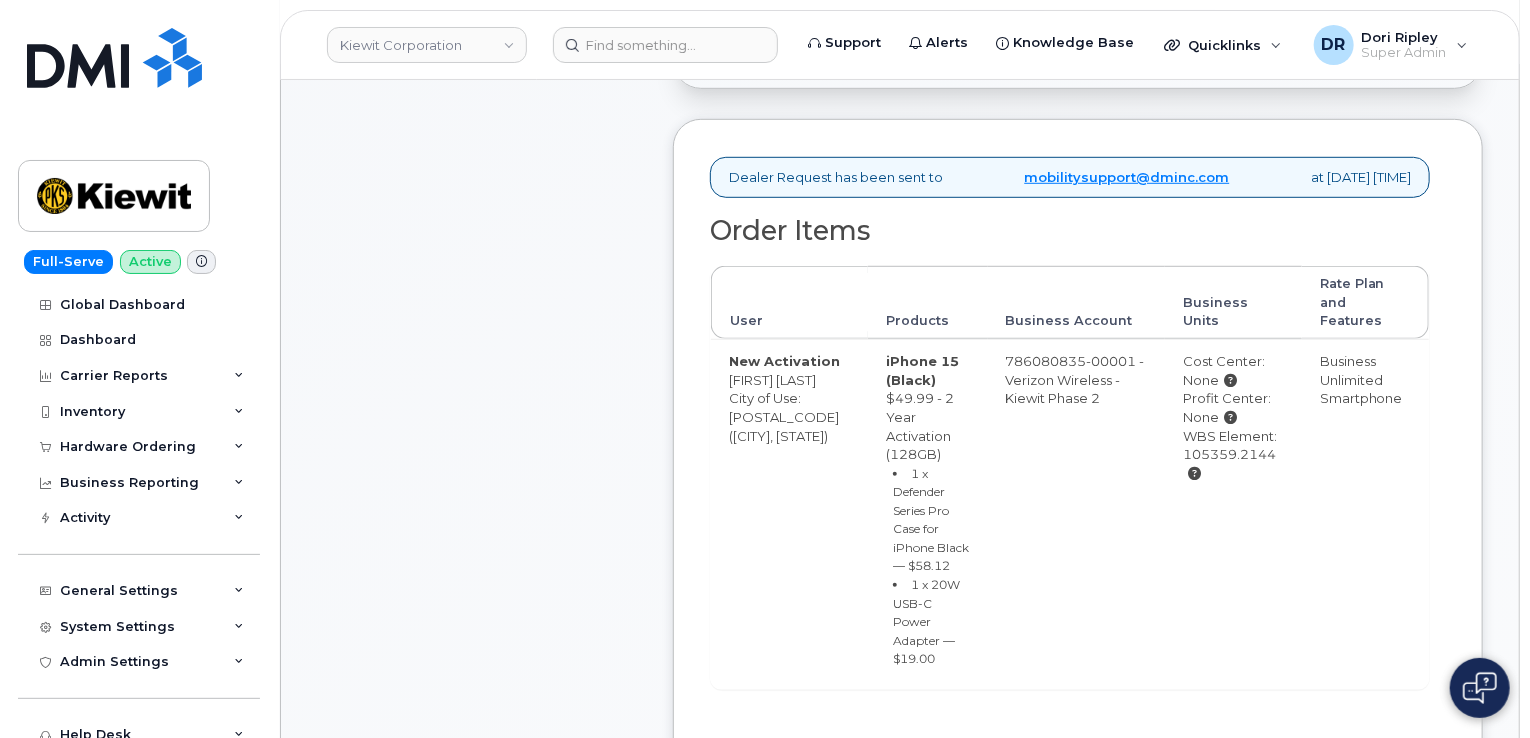 click on "Carrier Order Number" at bounding box center [1249, 865] 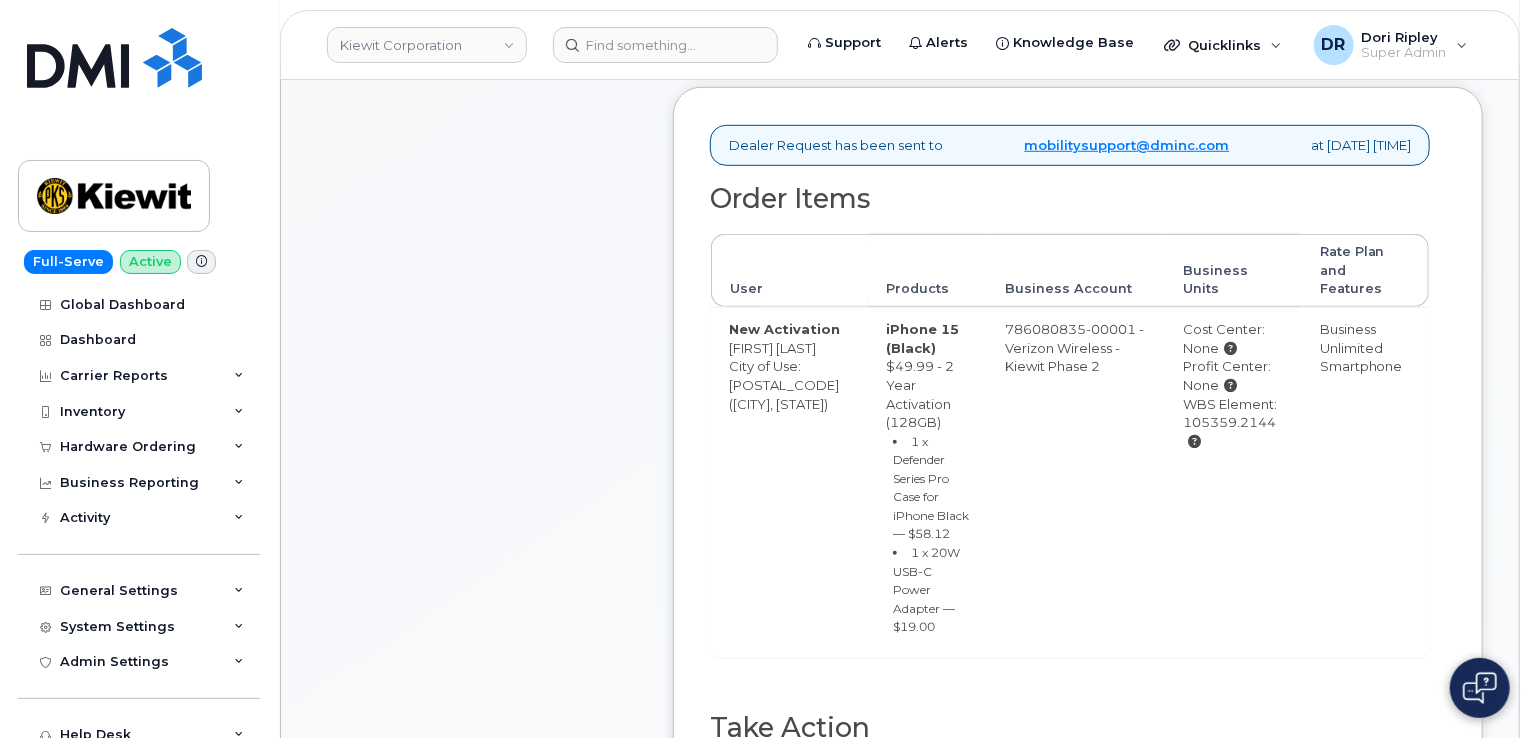 type on "MB1000495443503" 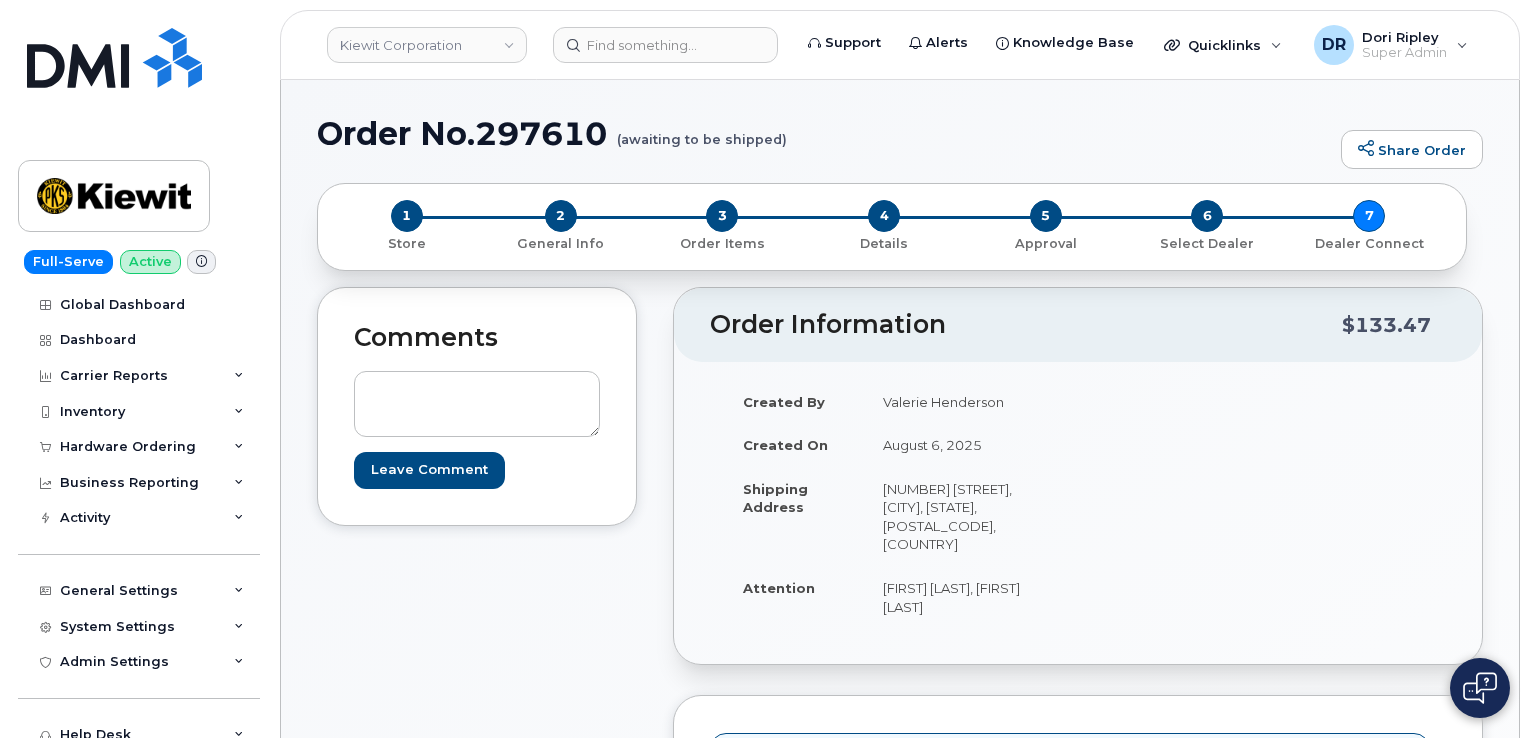 scroll, scrollTop: 0, scrollLeft: 0, axis: both 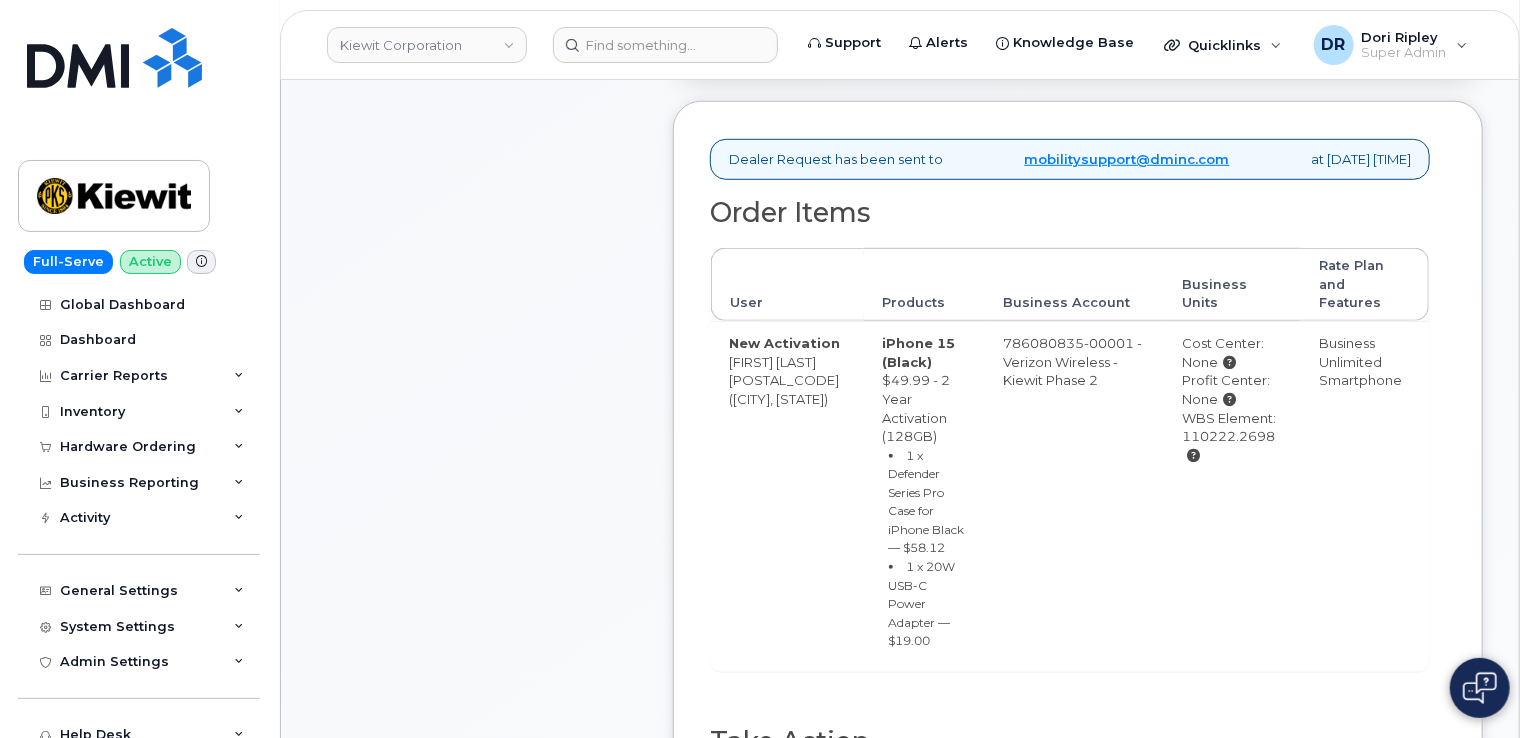 click on "Carrier Order Number" at bounding box center (1249, 847) 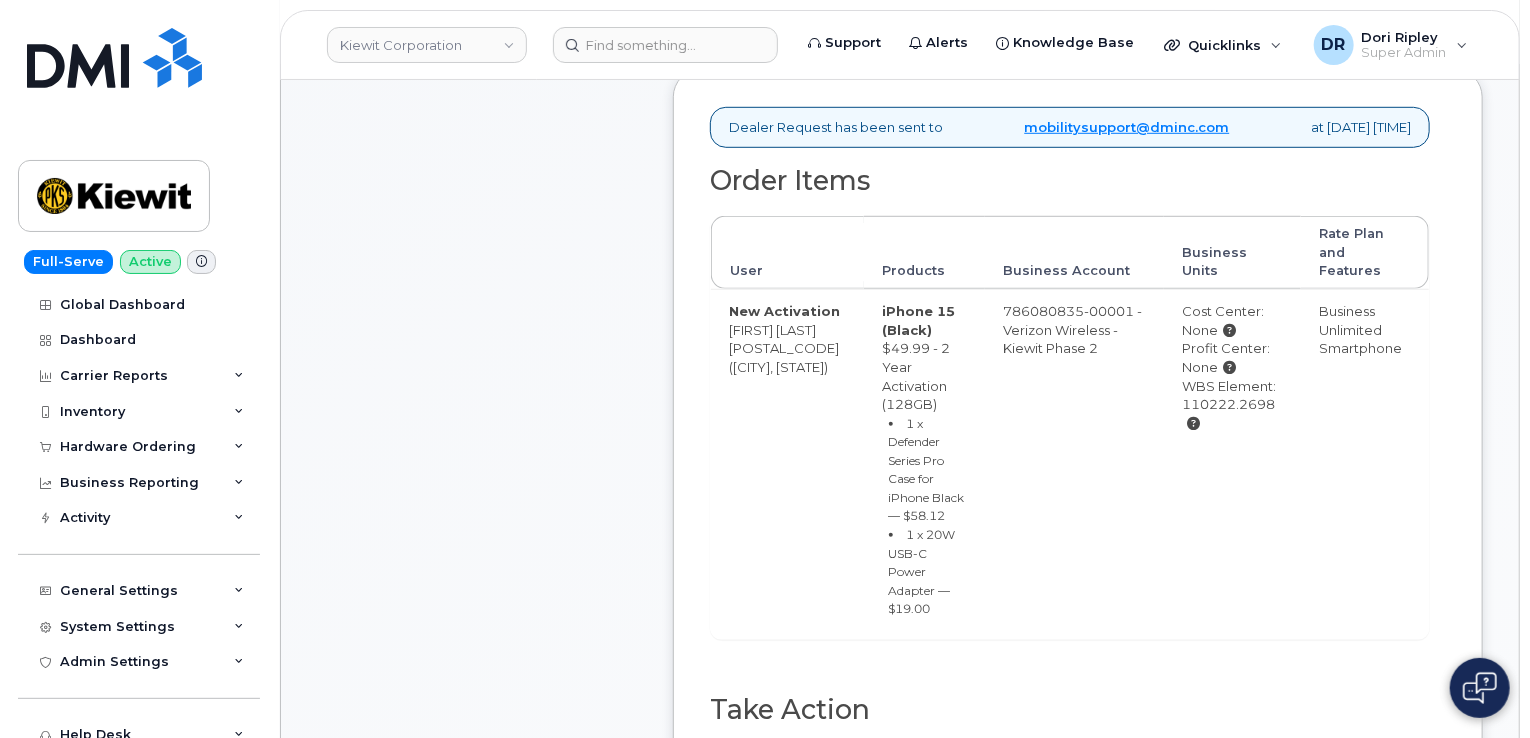 type on "MB1000495443967" 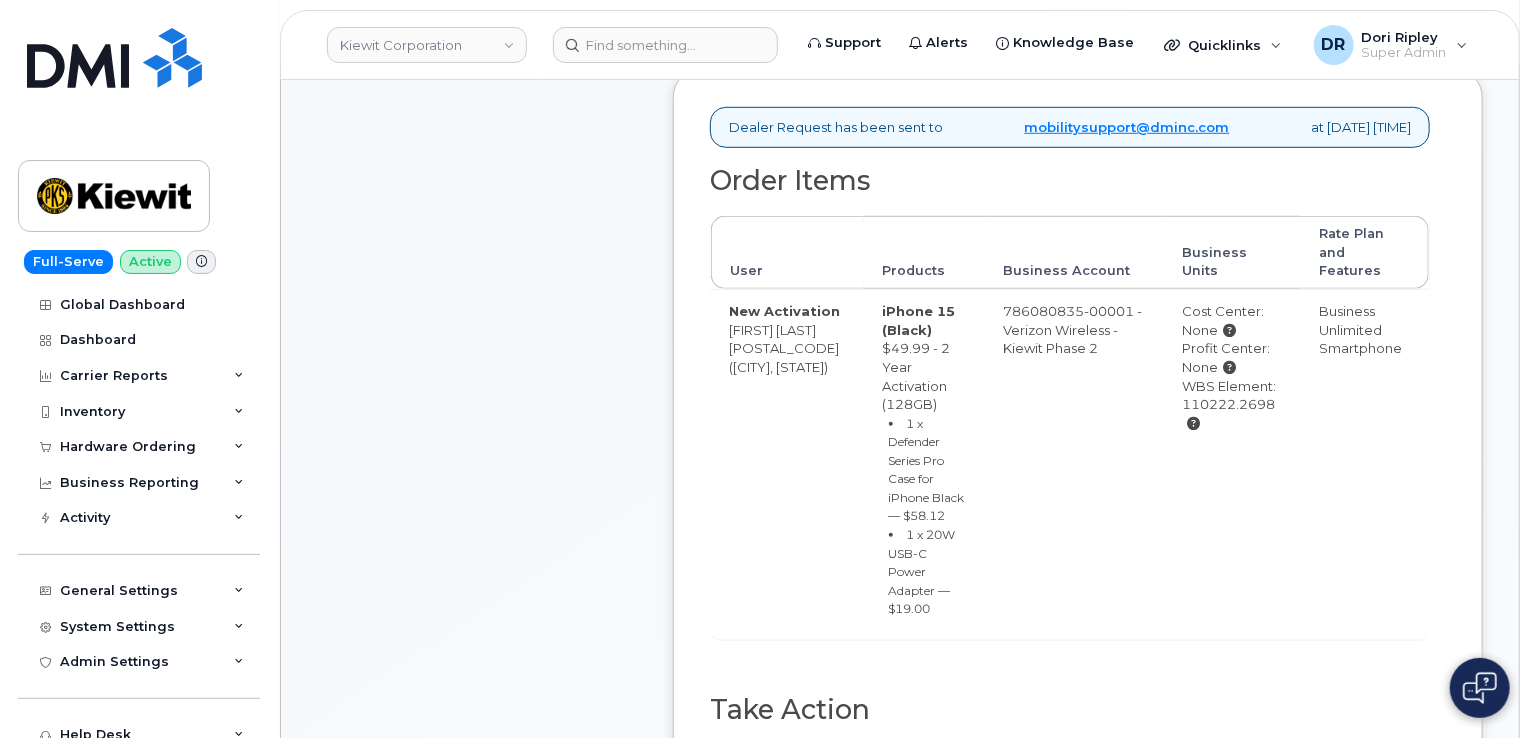 scroll, scrollTop: 692, scrollLeft: 0, axis: vertical 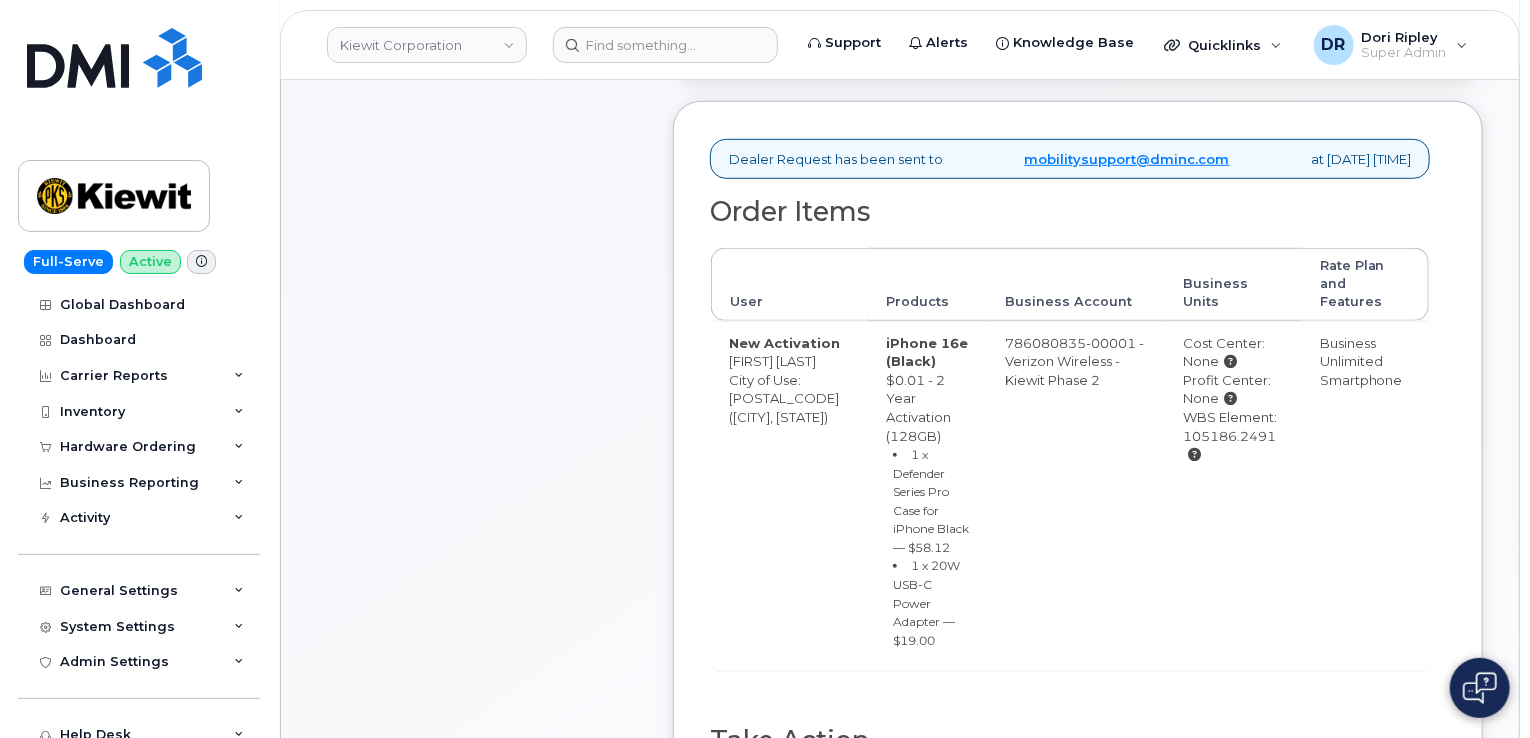 click on "Carrier Order Number" at bounding box center (1249, 846) 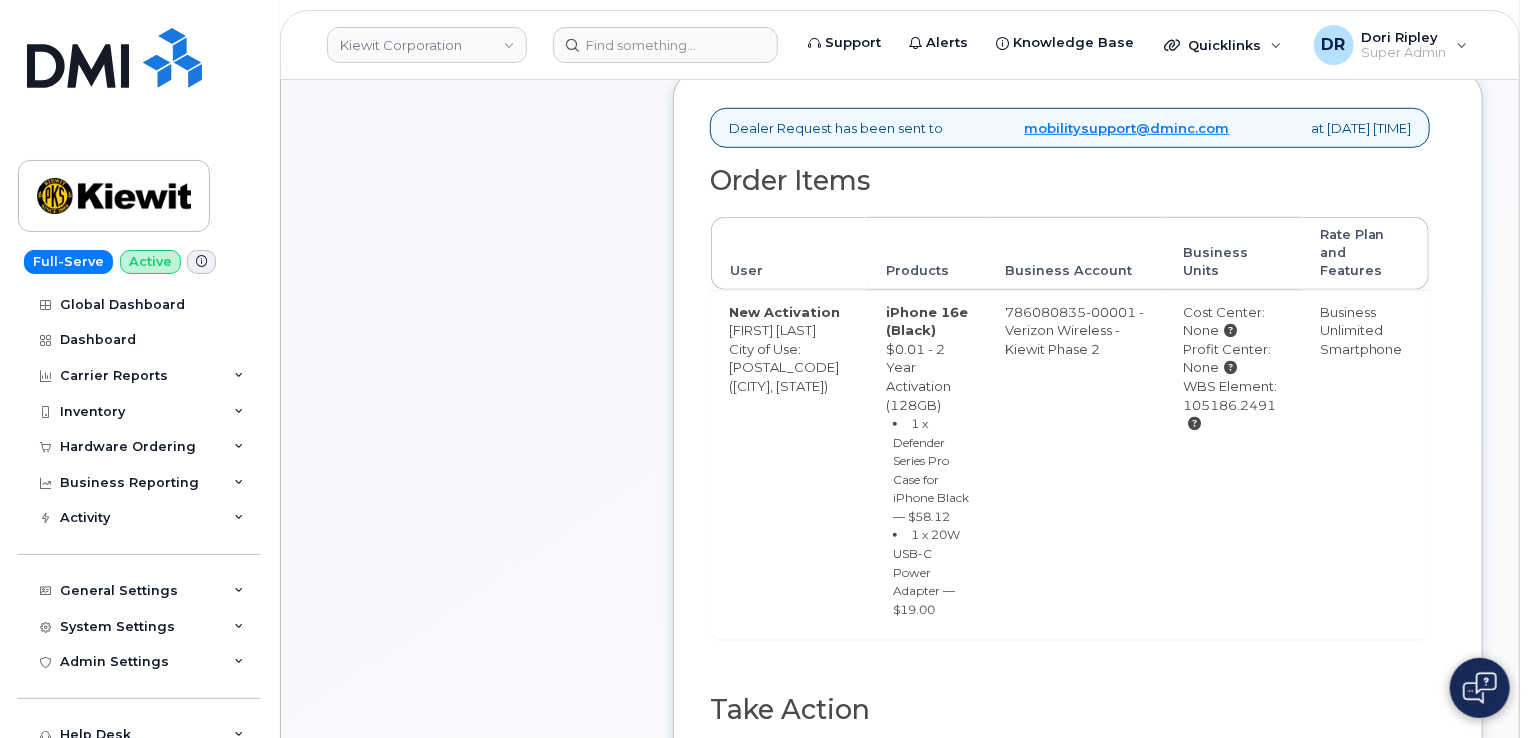 type on "MB3000585828373" 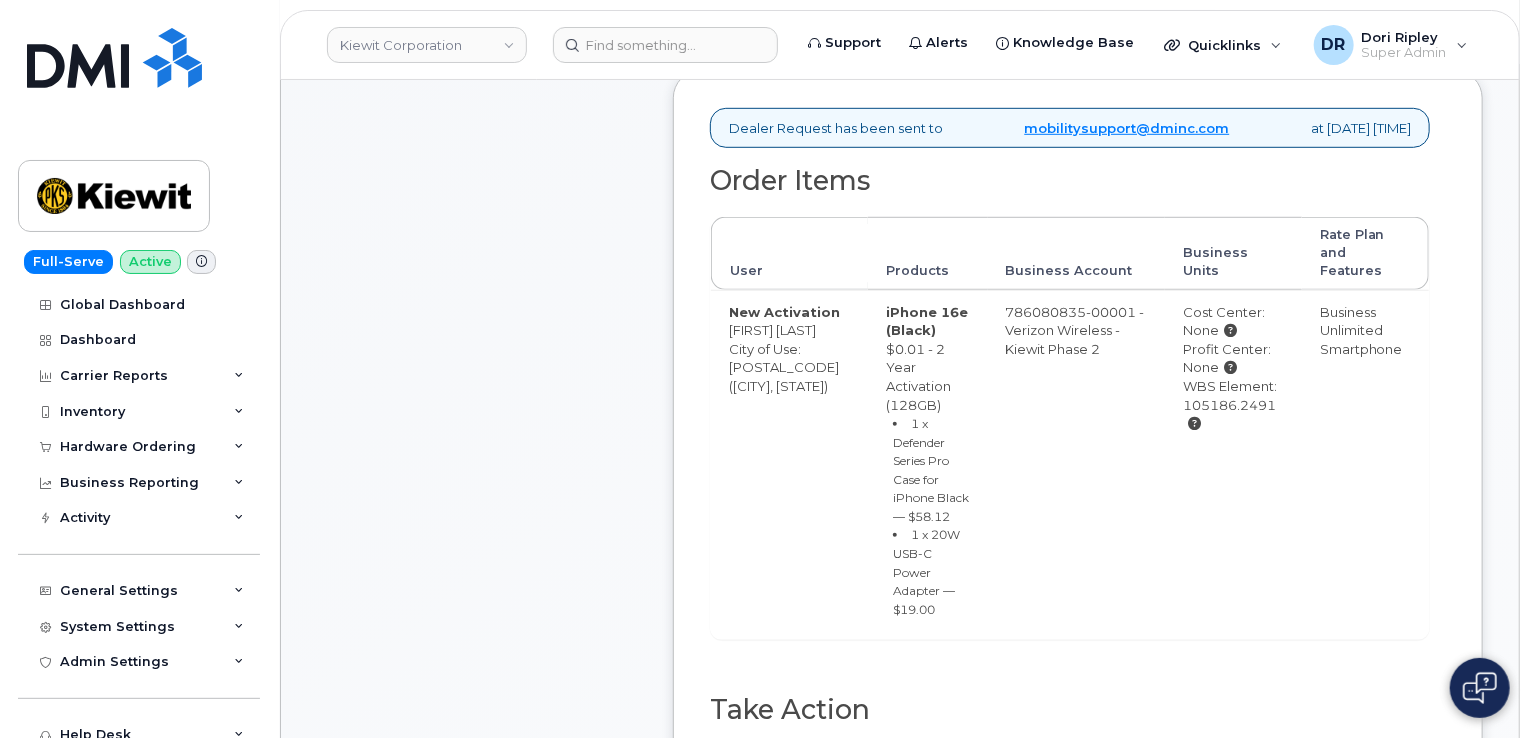 scroll, scrollTop: 674, scrollLeft: 0, axis: vertical 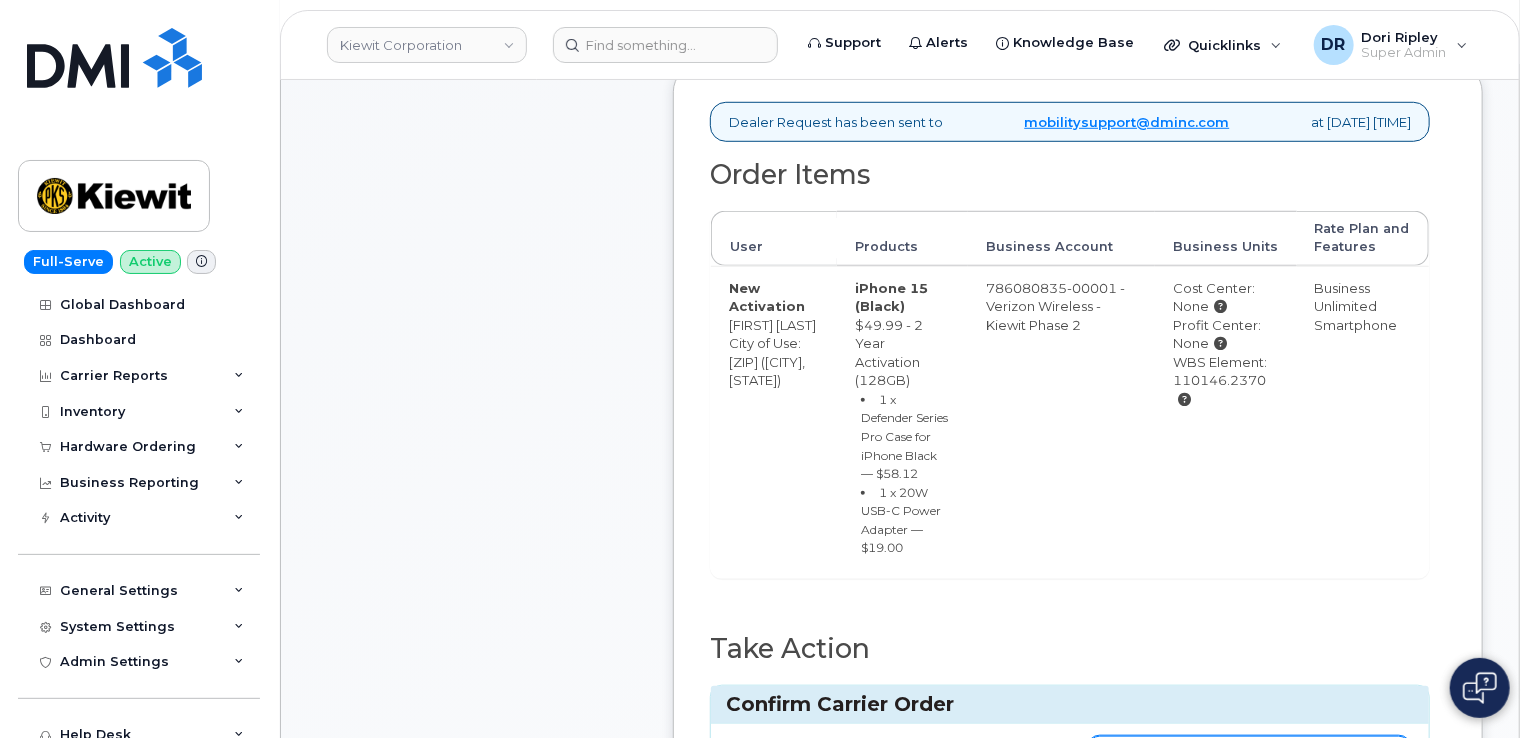 click on "Carrier Order Number" at bounding box center [1249, 754] 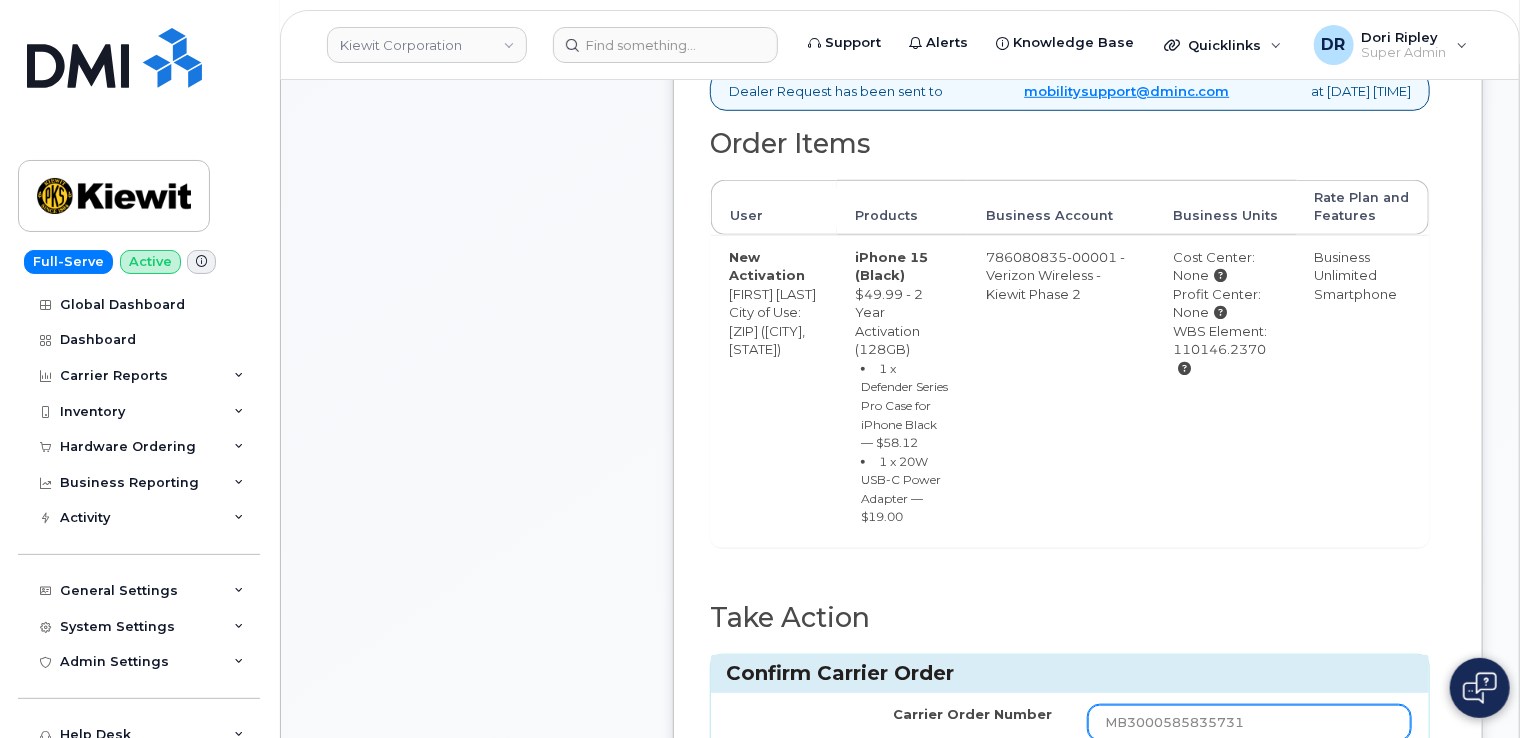 type on "MB3000585835731" 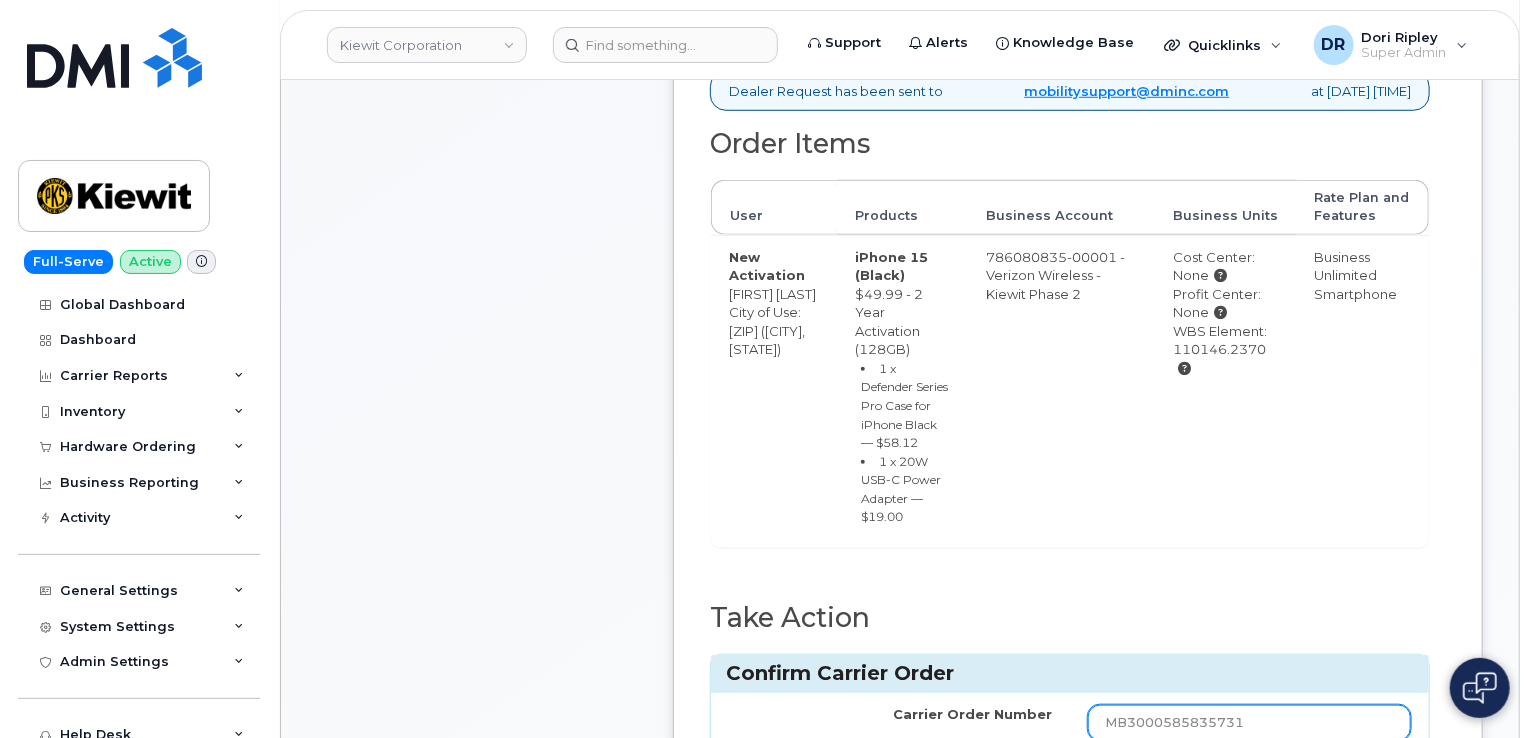 scroll, scrollTop: 773, scrollLeft: 0, axis: vertical 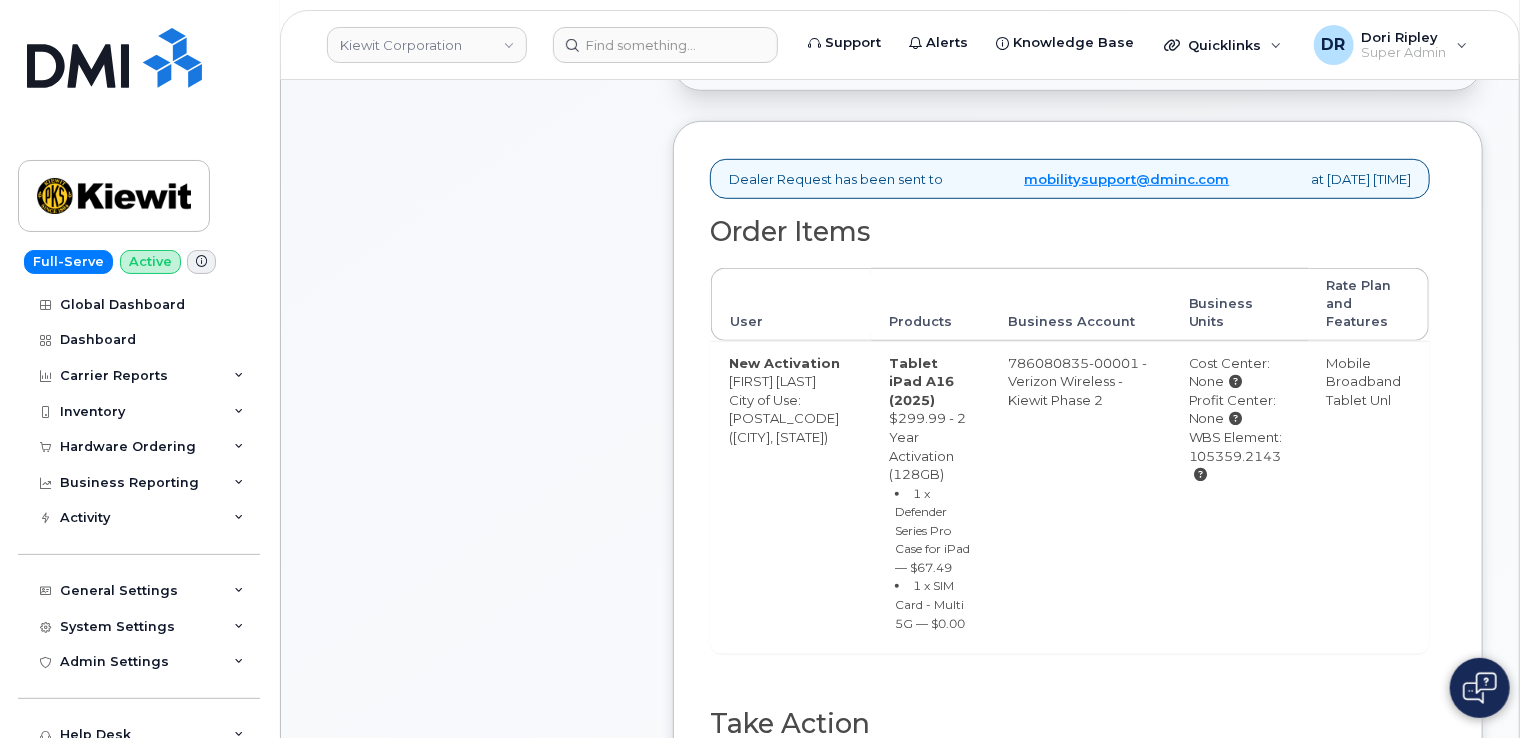 click on "Carrier Order Number" at bounding box center (1249, 829) 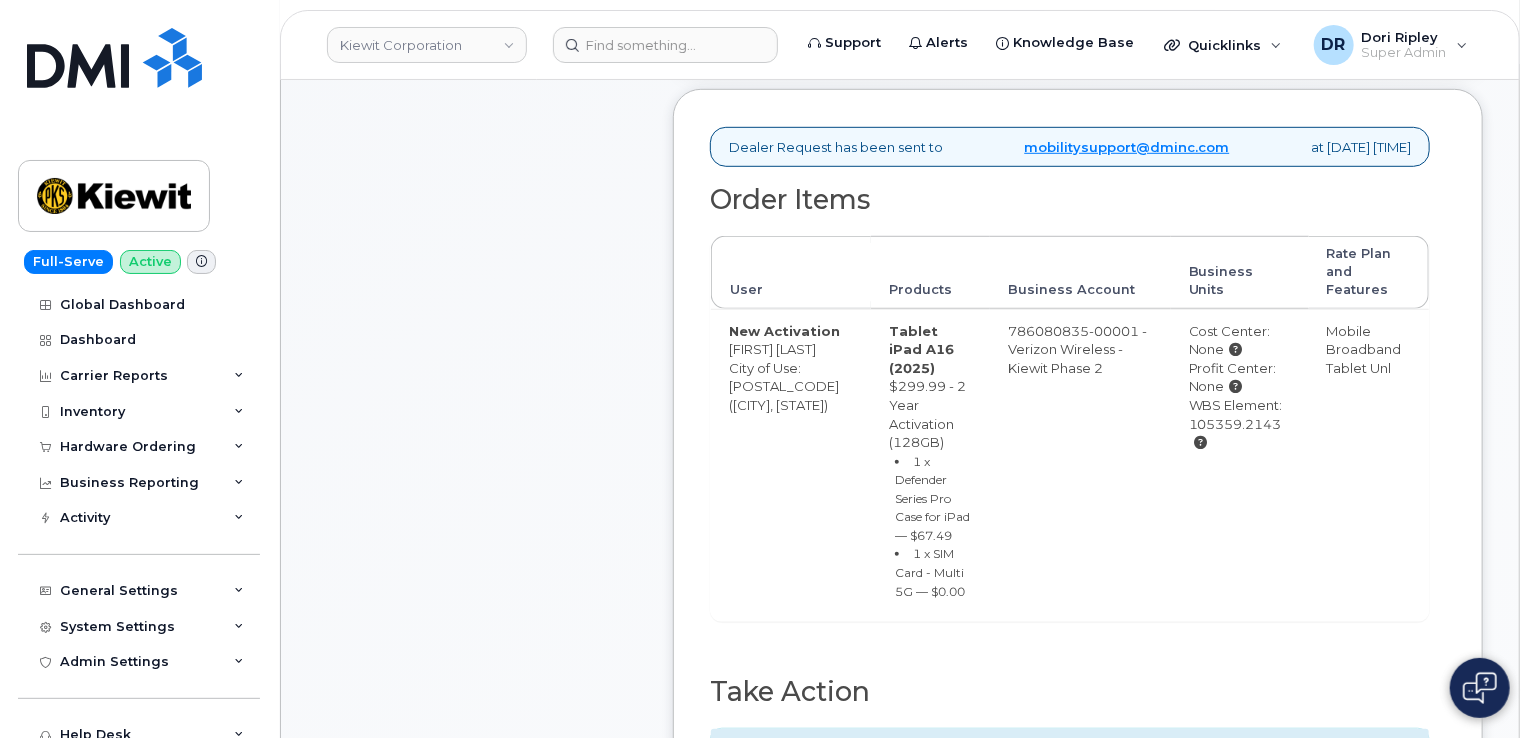 type on "[NUMBER]" 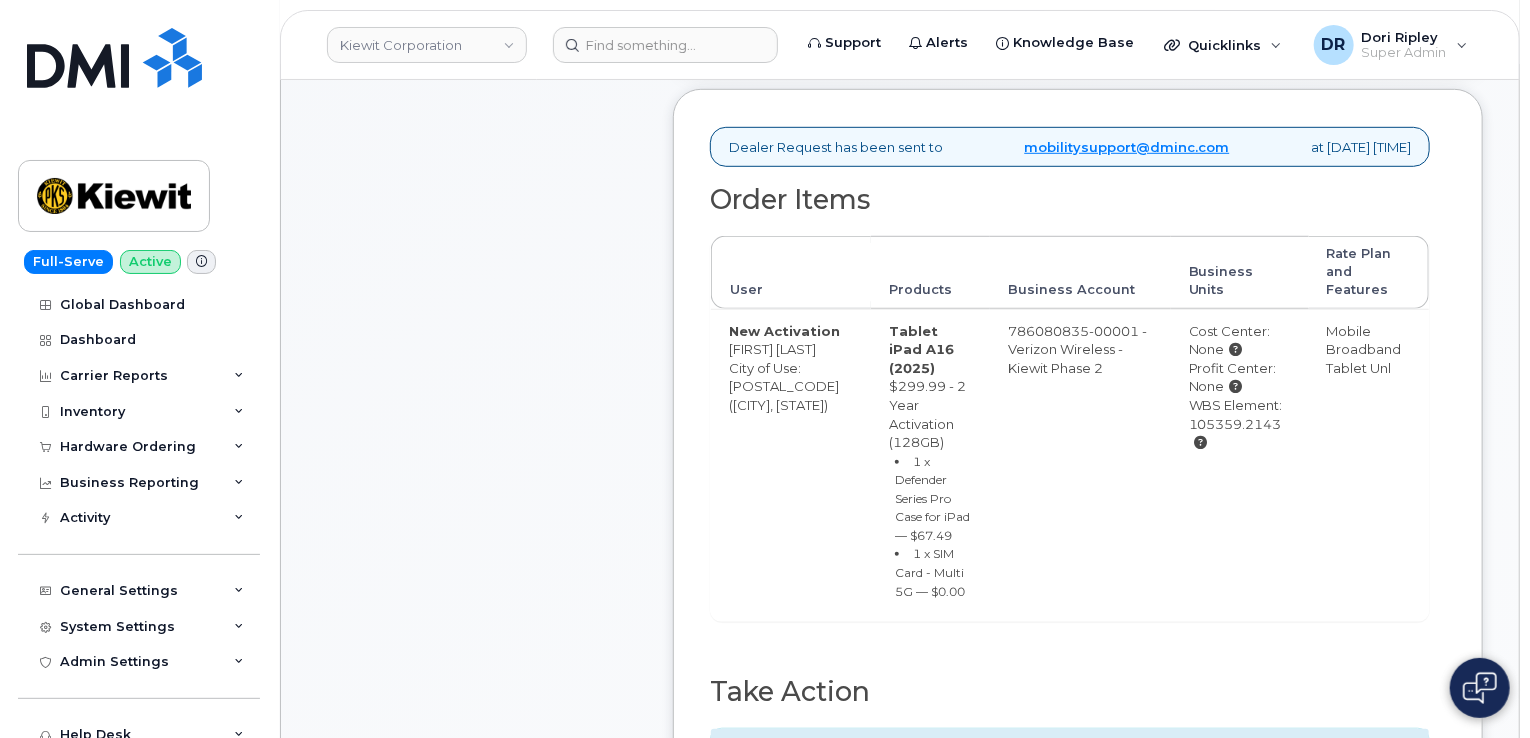 scroll, scrollTop: 656, scrollLeft: 0, axis: vertical 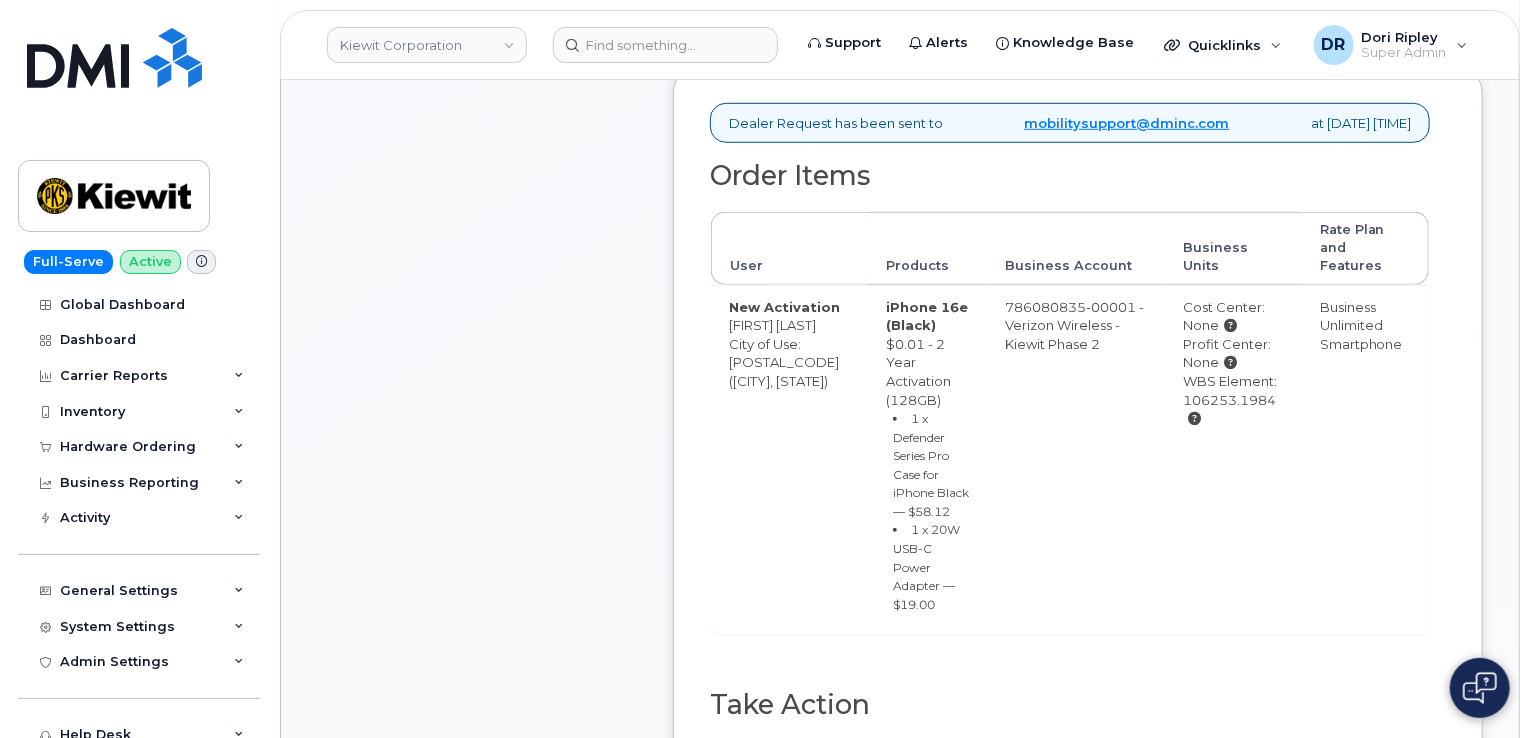 click on "Carrier Order Number" at bounding box center (1249, 810) 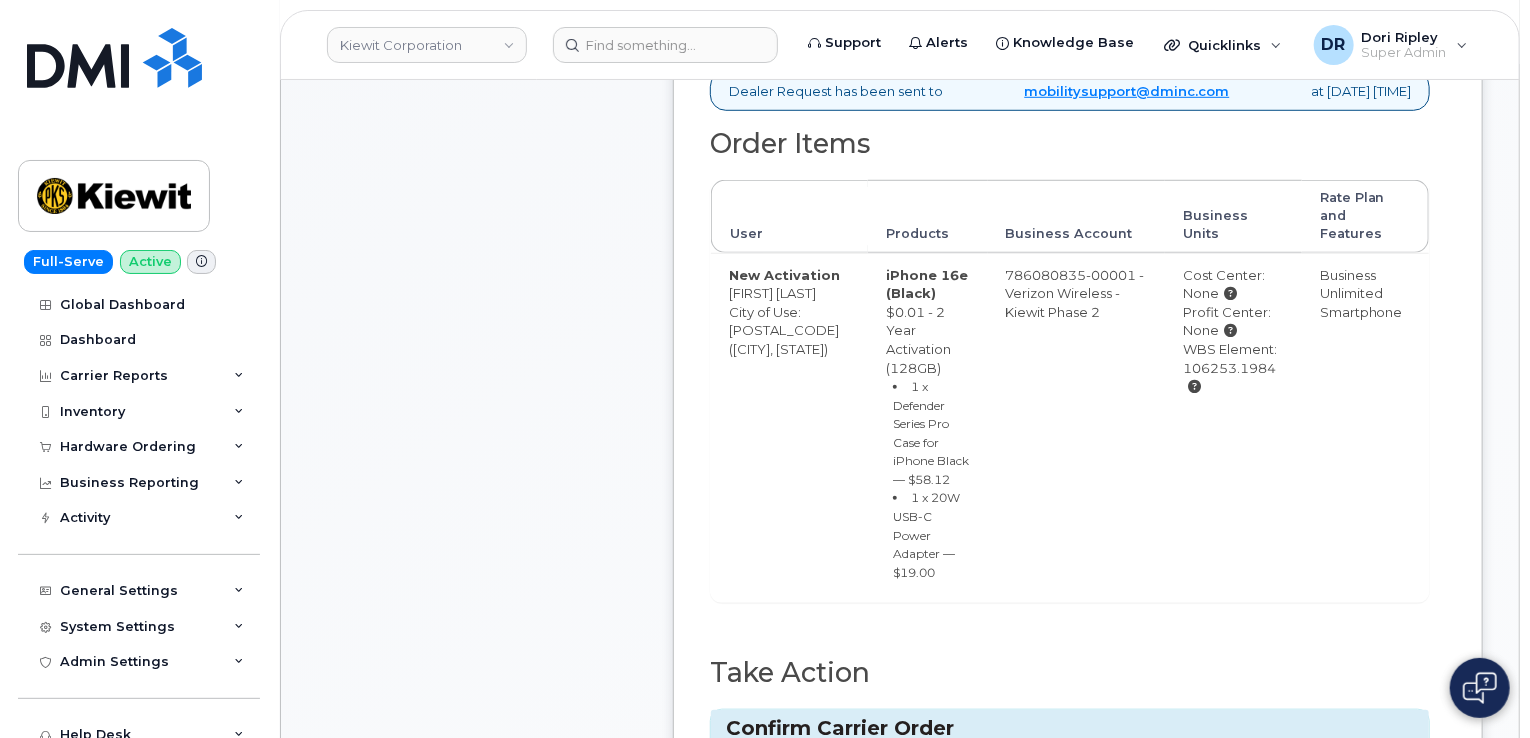 type on "MB1000495464397" 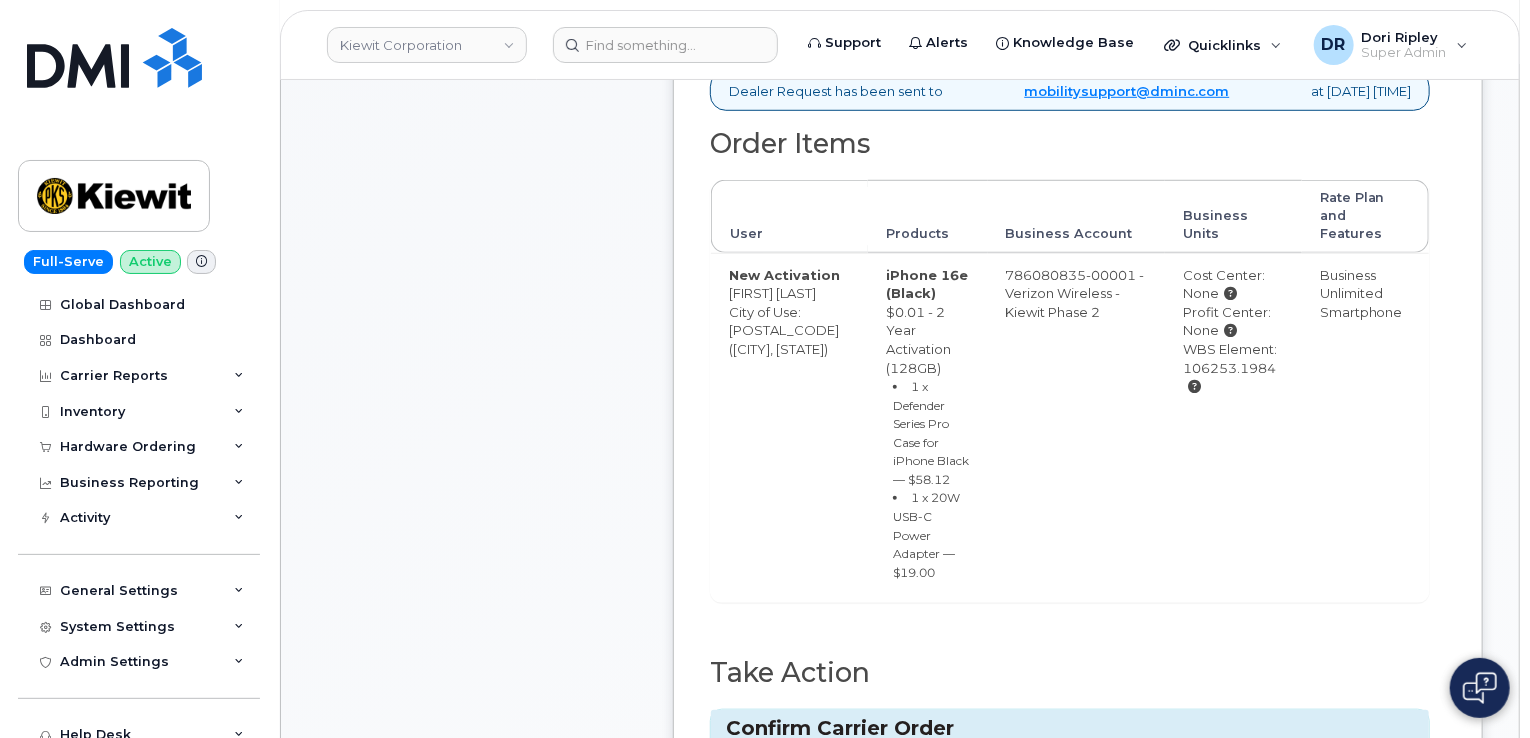 scroll, scrollTop: 736, scrollLeft: 0, axis: vertical 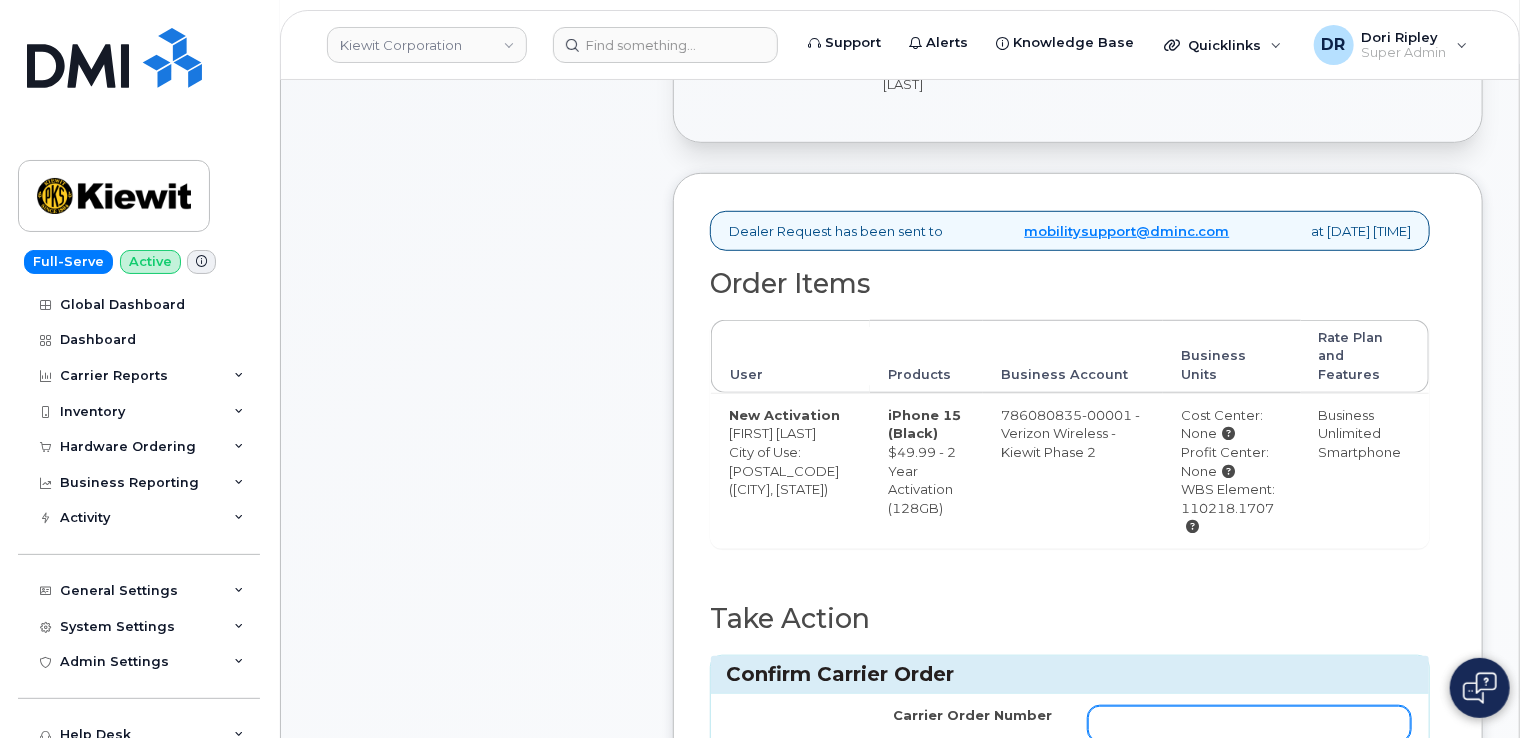 click on "Carrier Order Number" at bounding box center (1249, 724) 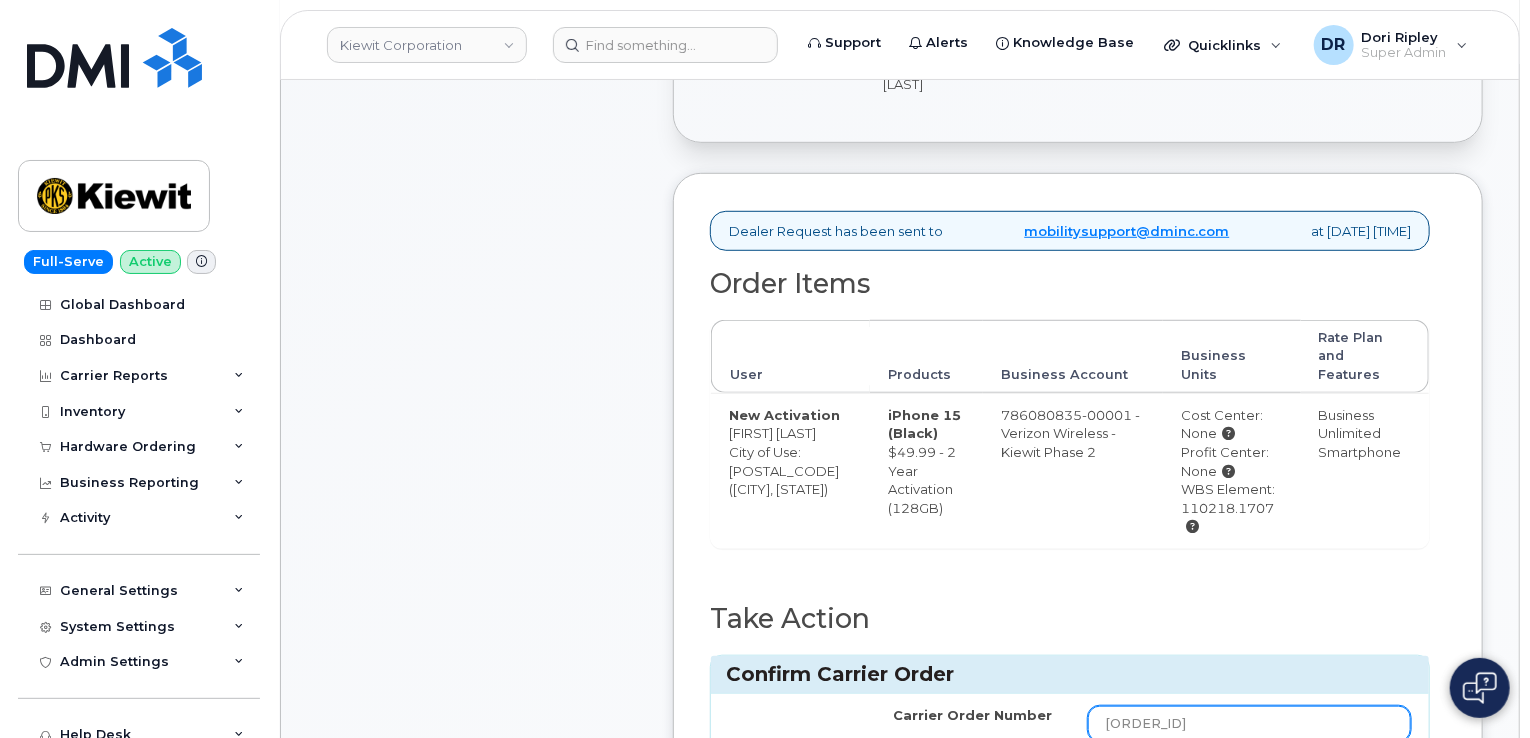 type on "MB1000495464794" 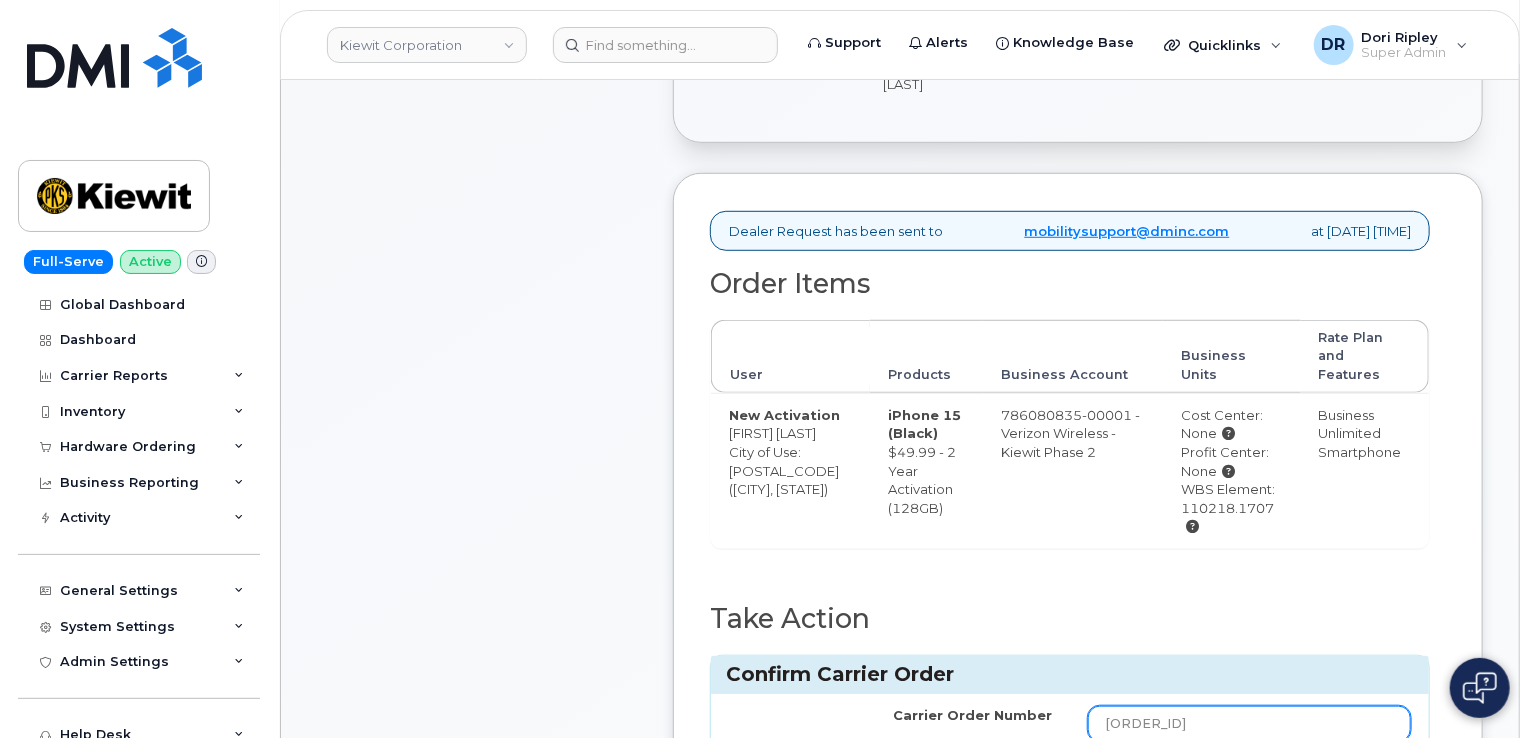 scroll, scrollTop: 633, scrollLeft: 0, axis: vertical 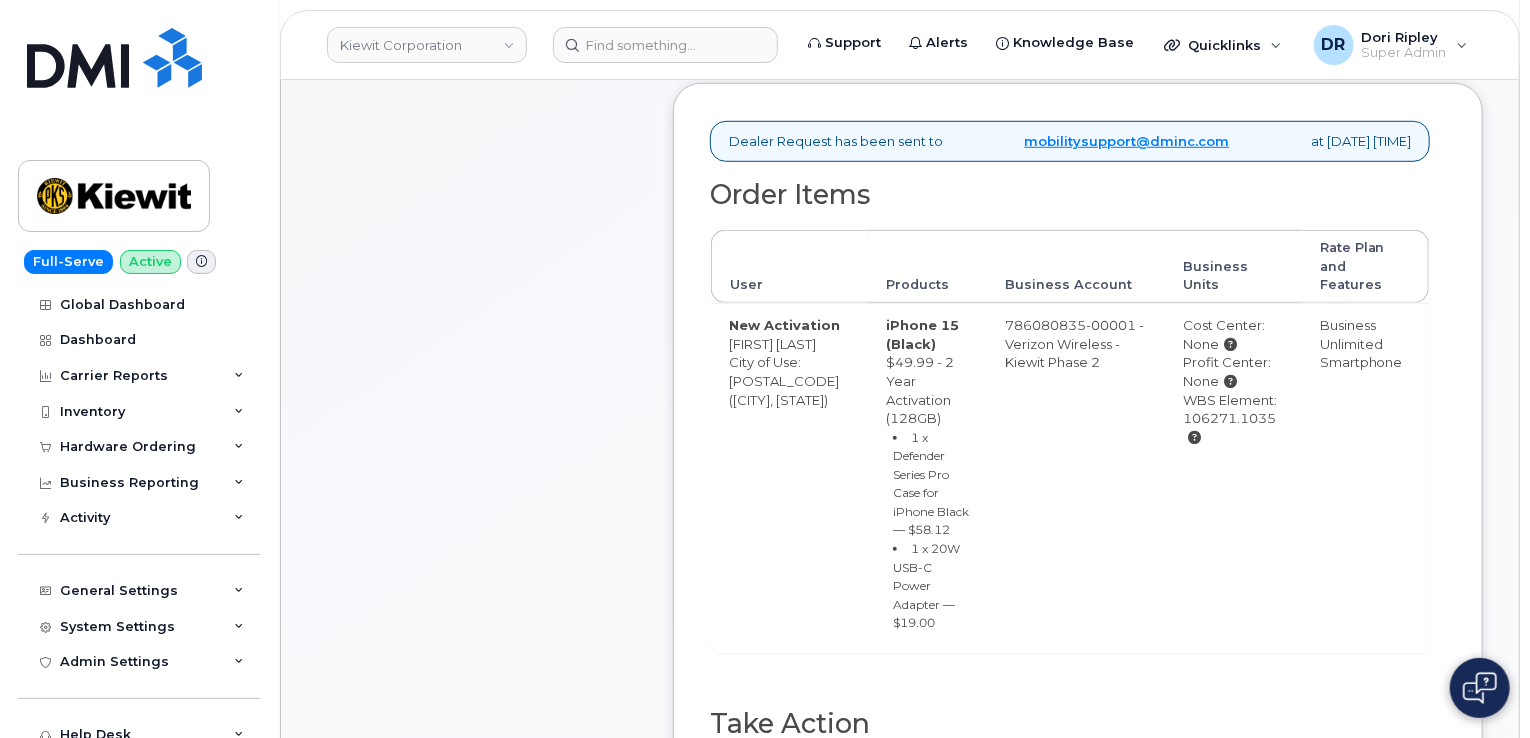 click on "Carrier Order Number" at bounding box center (1249, 829) 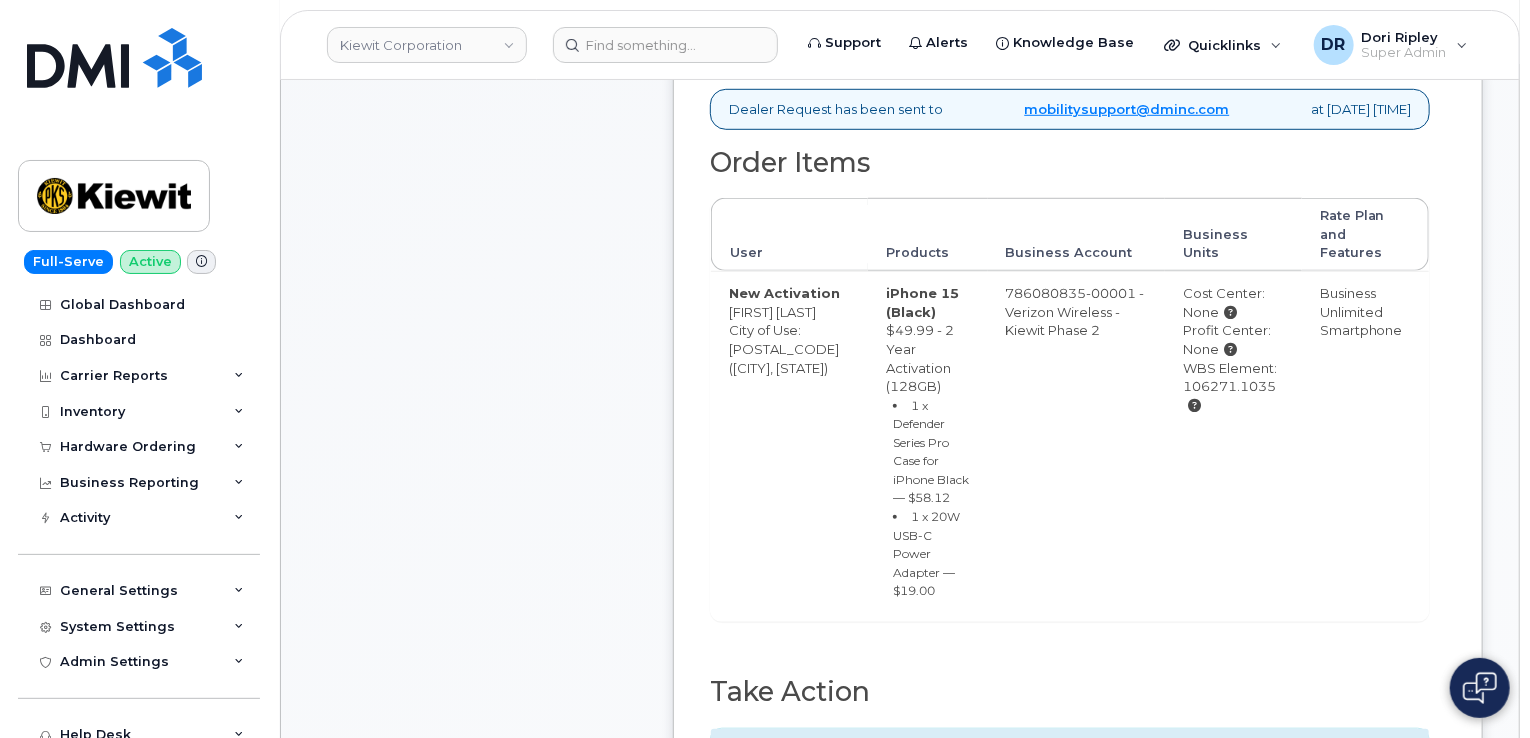 type on "MB3000585885469" 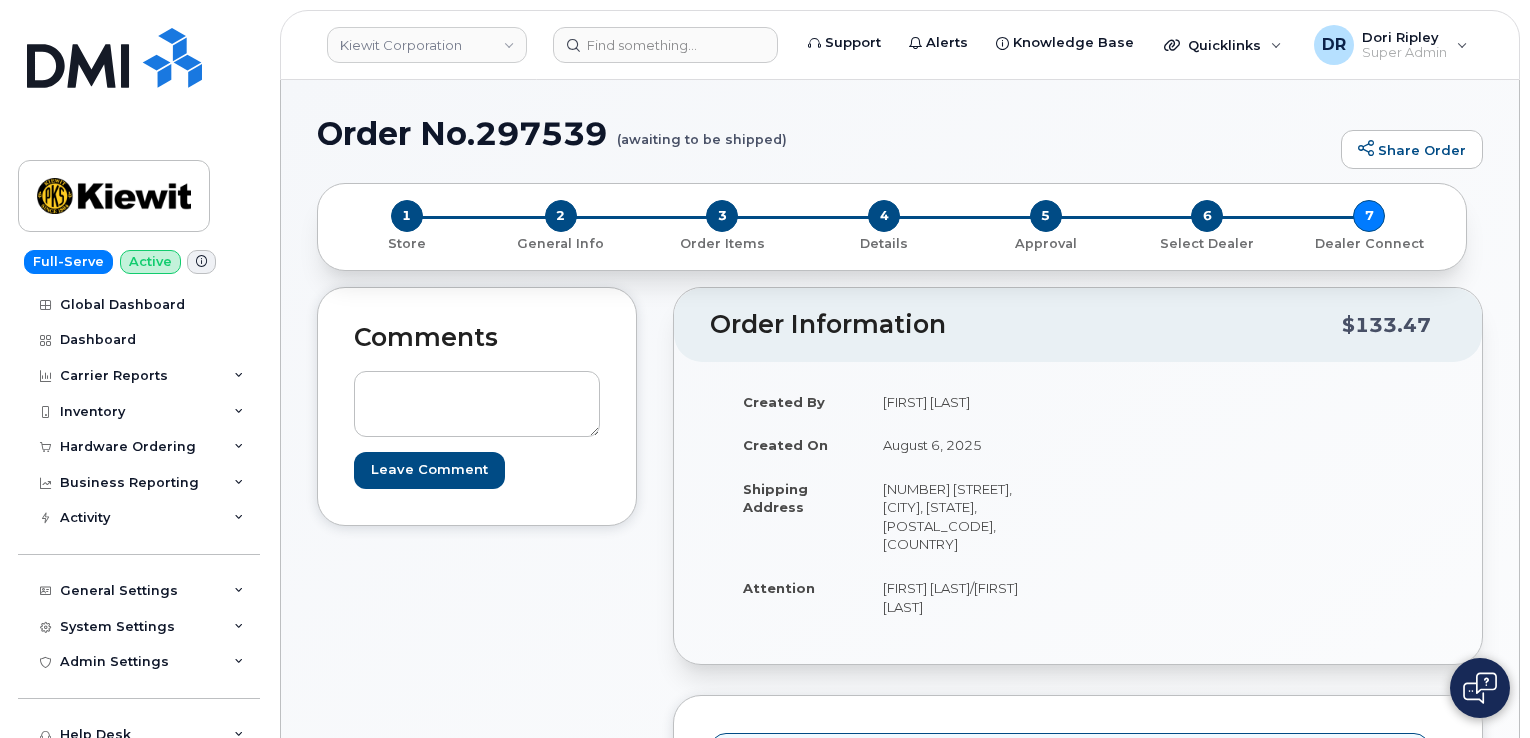 scroll, scrollTop: 0, scrollLeft: 0, axis: both 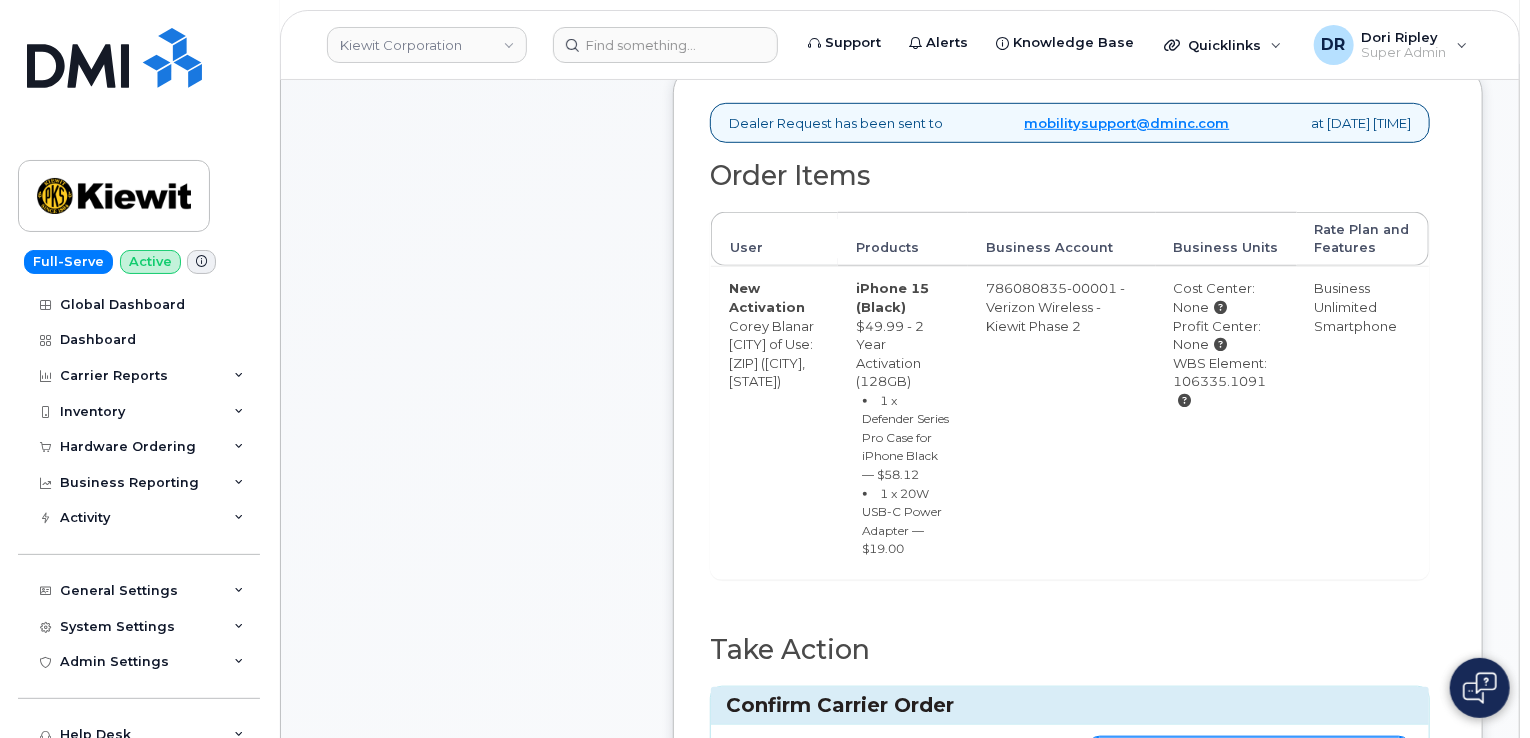 click on "Carrier Order Number" at bounding box center (1249, 755) 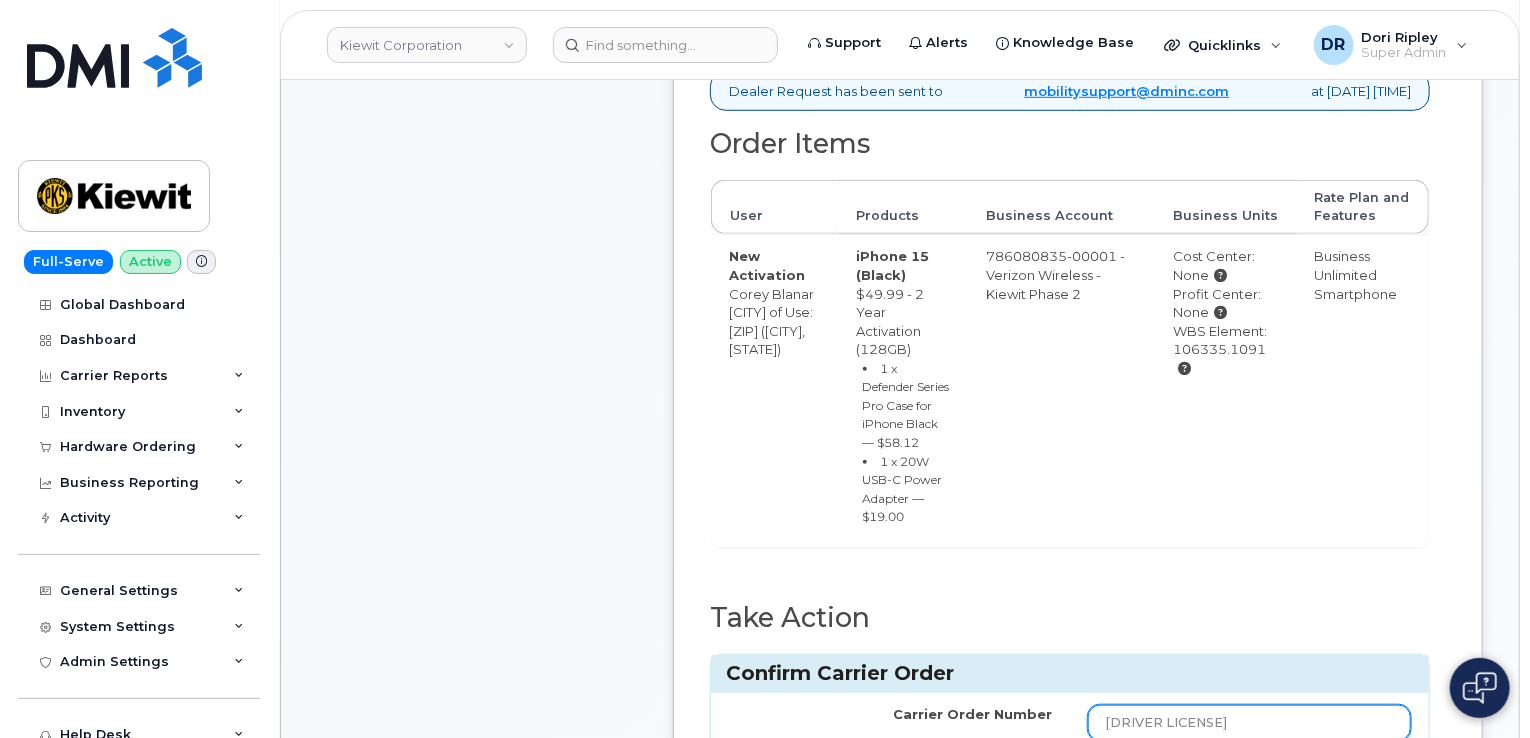 type on "MB3000585893771" 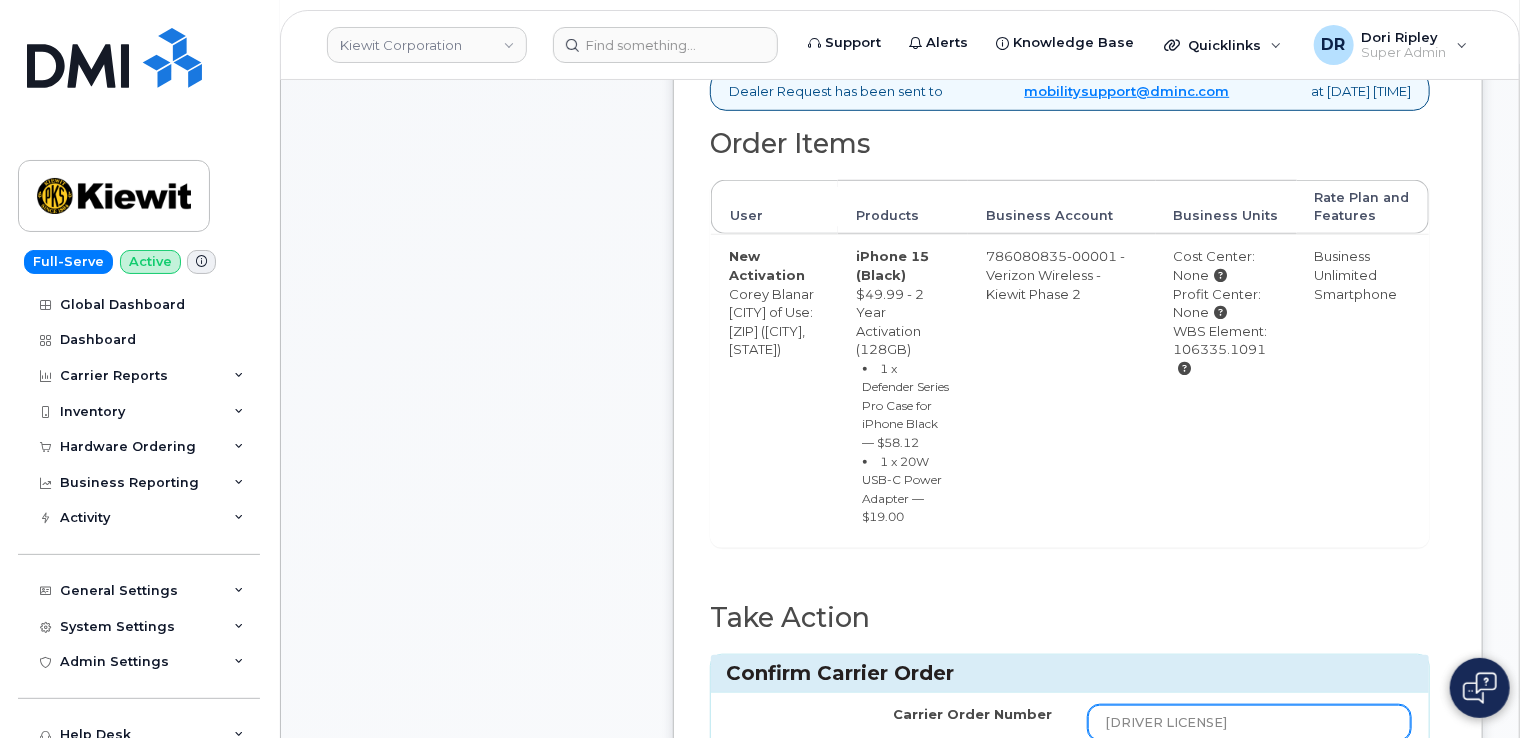 scroll, scrollTop: 712, scrollLeft: 0, axis: vertical 